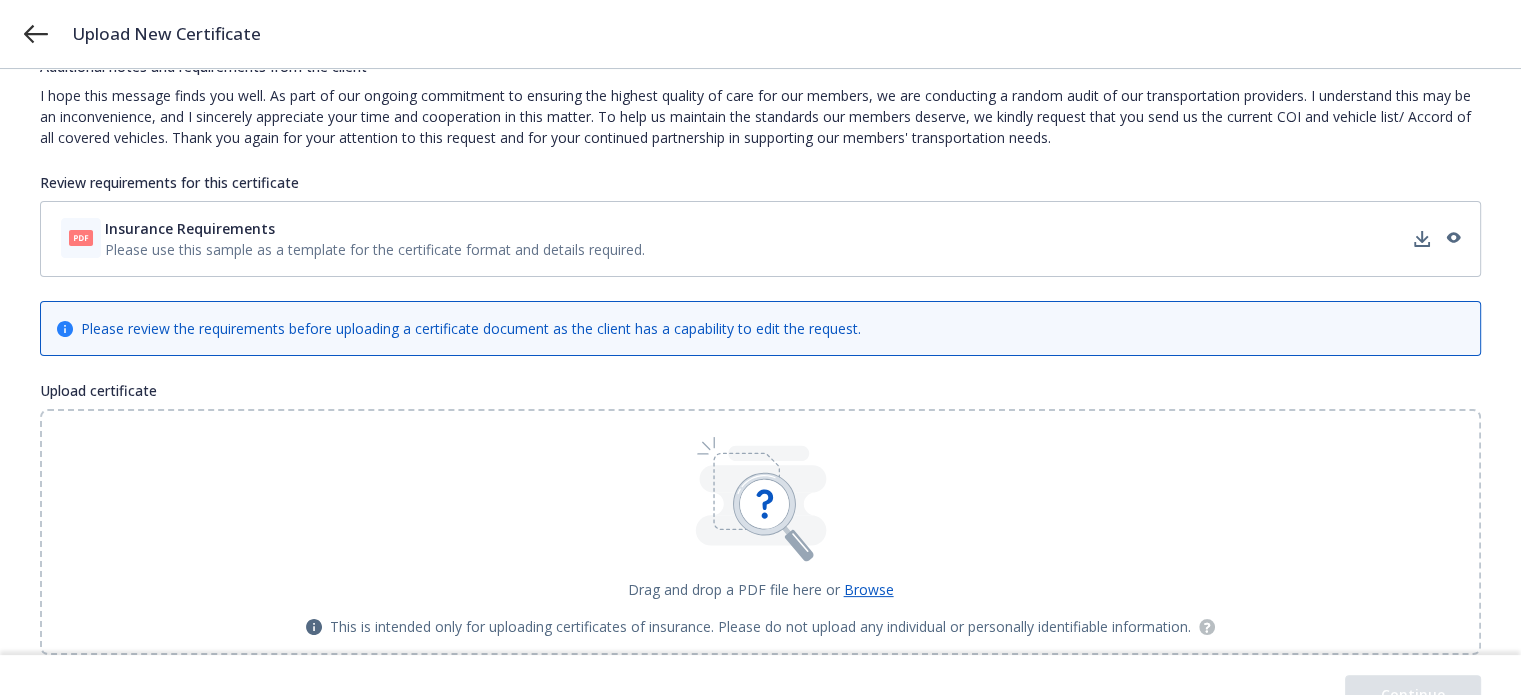 scroll, scrollTop: 300, scrollLeft: 0, axis: vertical 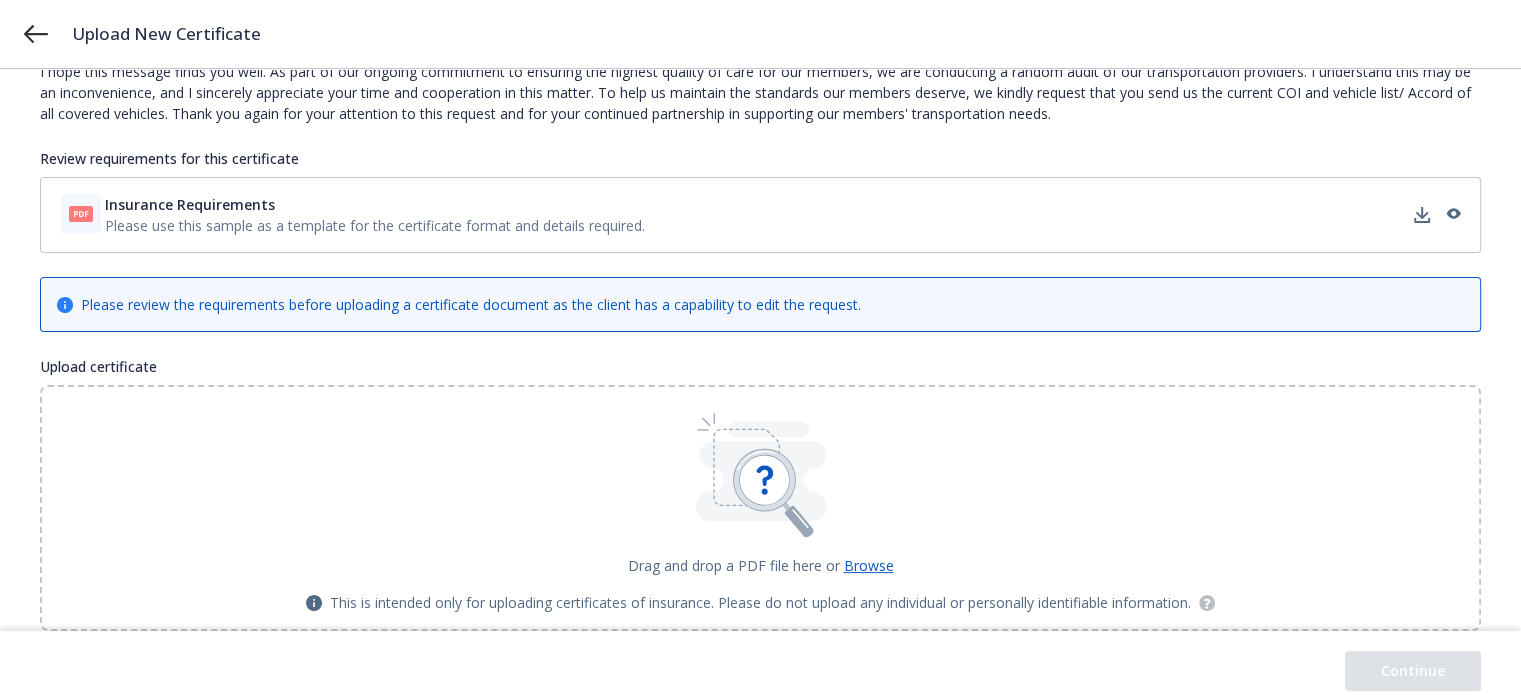click on "Insurance Requirements" at bounding box center (190, 204) 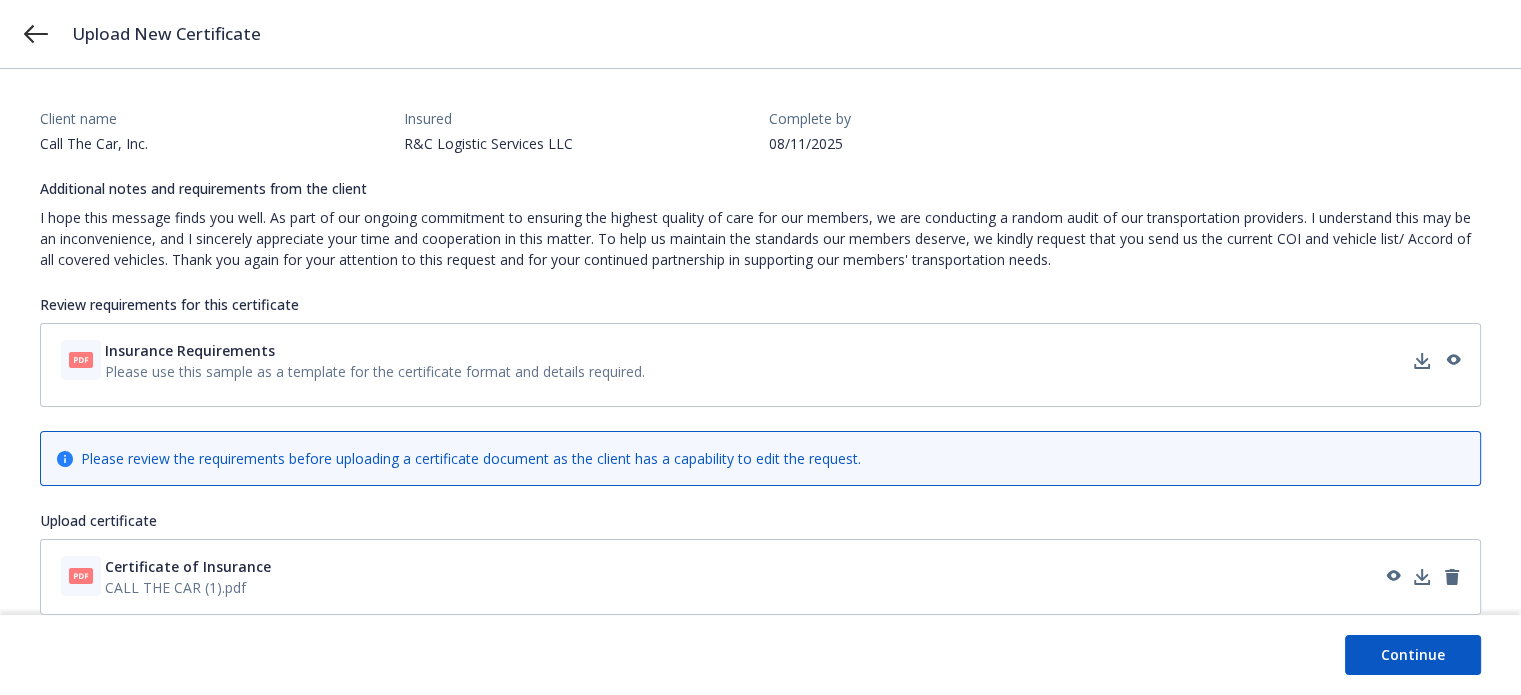 scroll, scrollTop: 152, scrollLeft: 0, axis: vertical 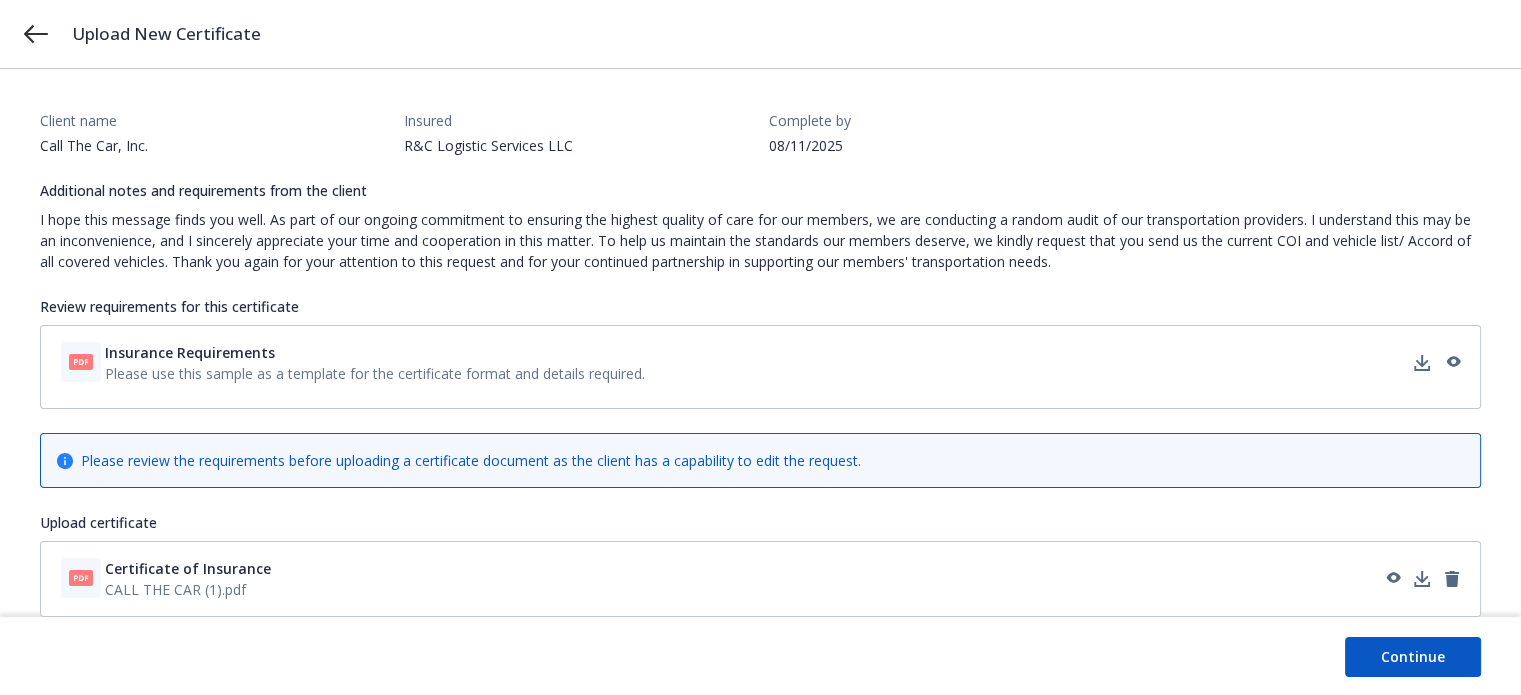 click on "Continue" at bounding box center [1413, 657] 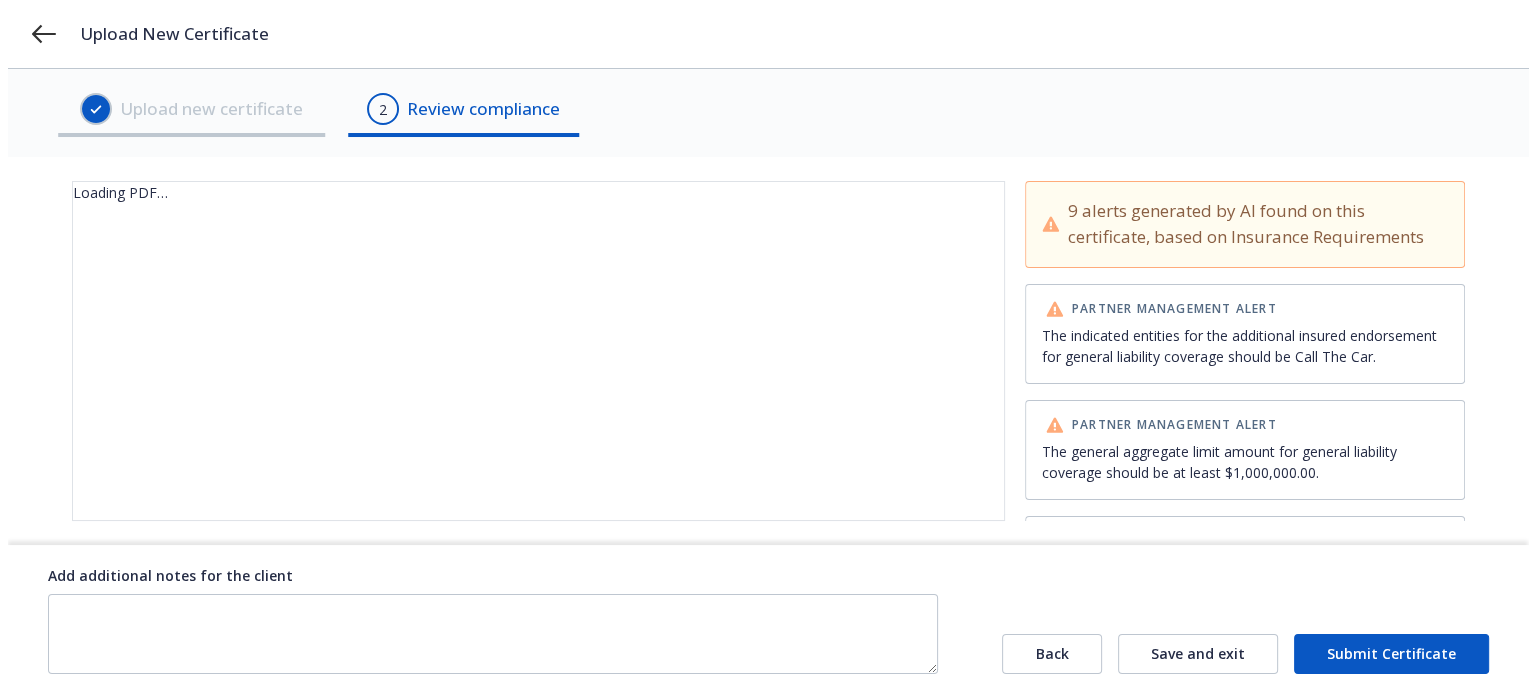scroll, scrollTop: 0, scrollLeft: 0, axis: both 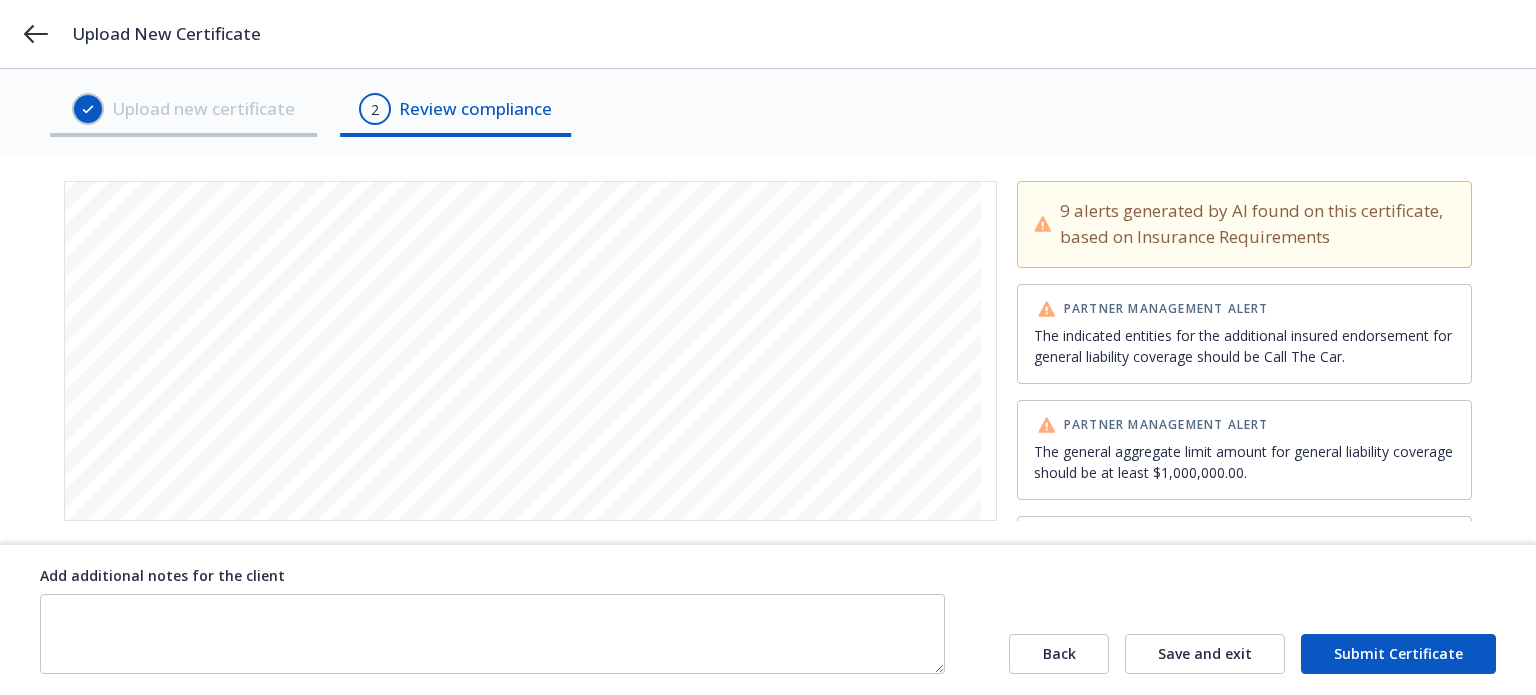click on "Submit Certificate" at bounding box center (1398, 654) 